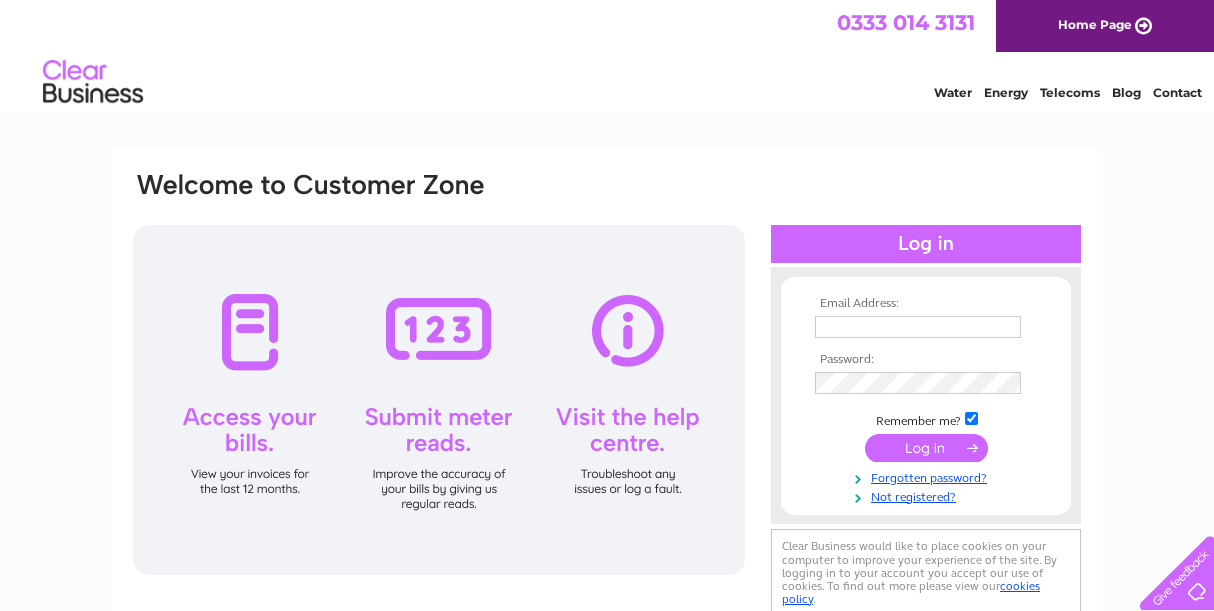 scroll, scrollTop: 0, scrollLeft: 0, axis: both 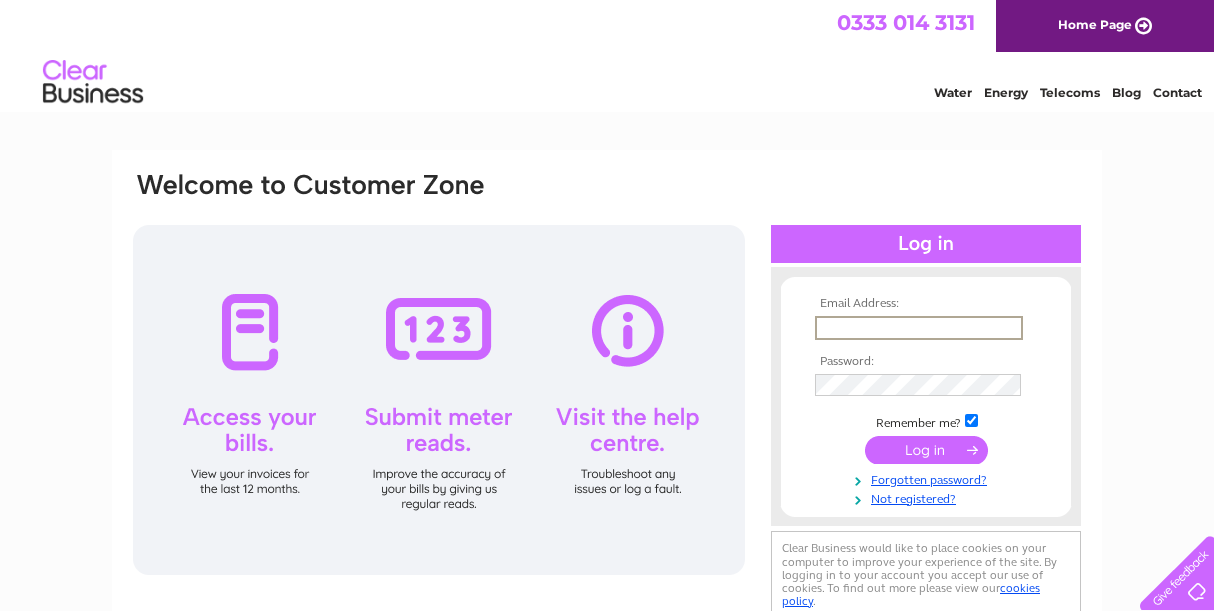 click at bounding box center (919, 328) 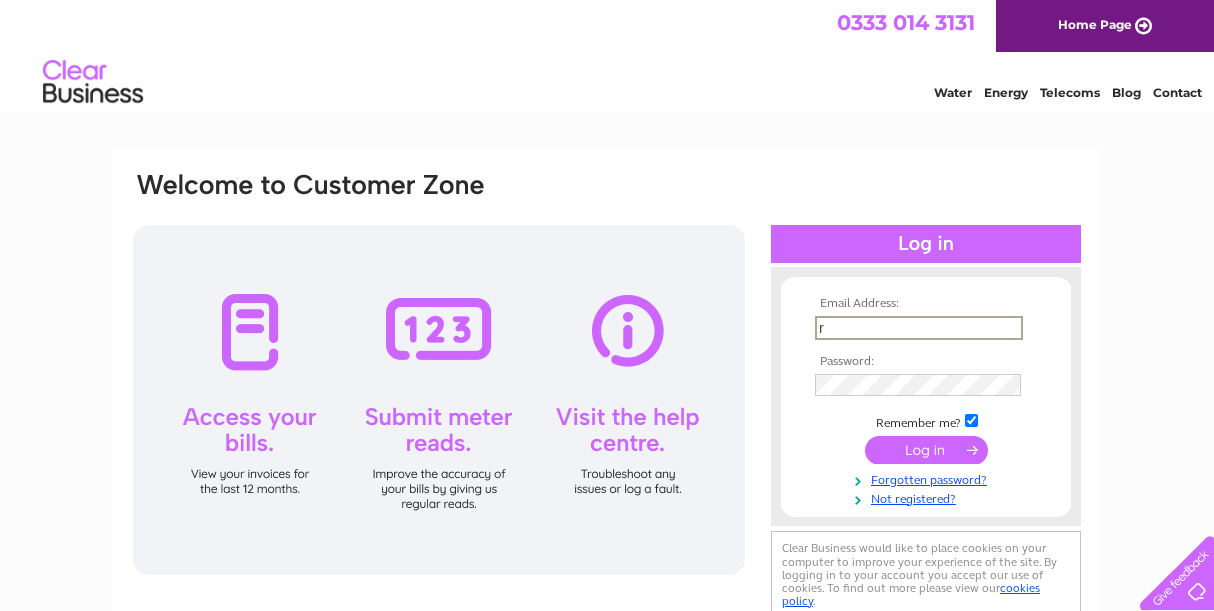 type on "robin@tweeddalecourt.com" 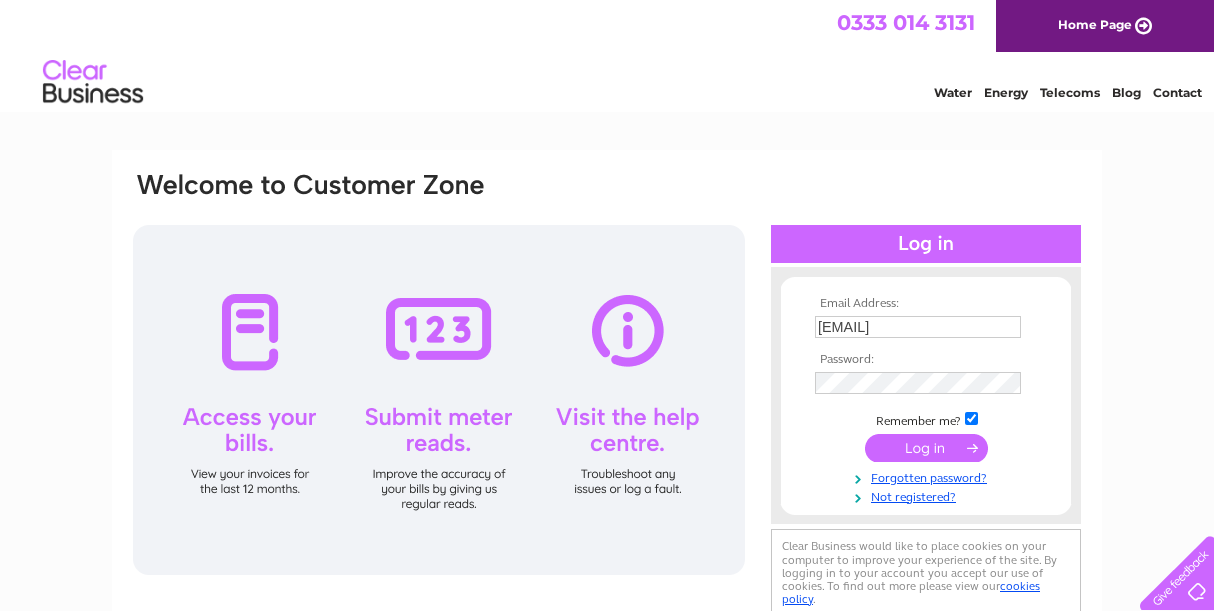 click on "Email Address:
robin@tweeddalecourt.com
Password:" at bounding box center (607, 430) 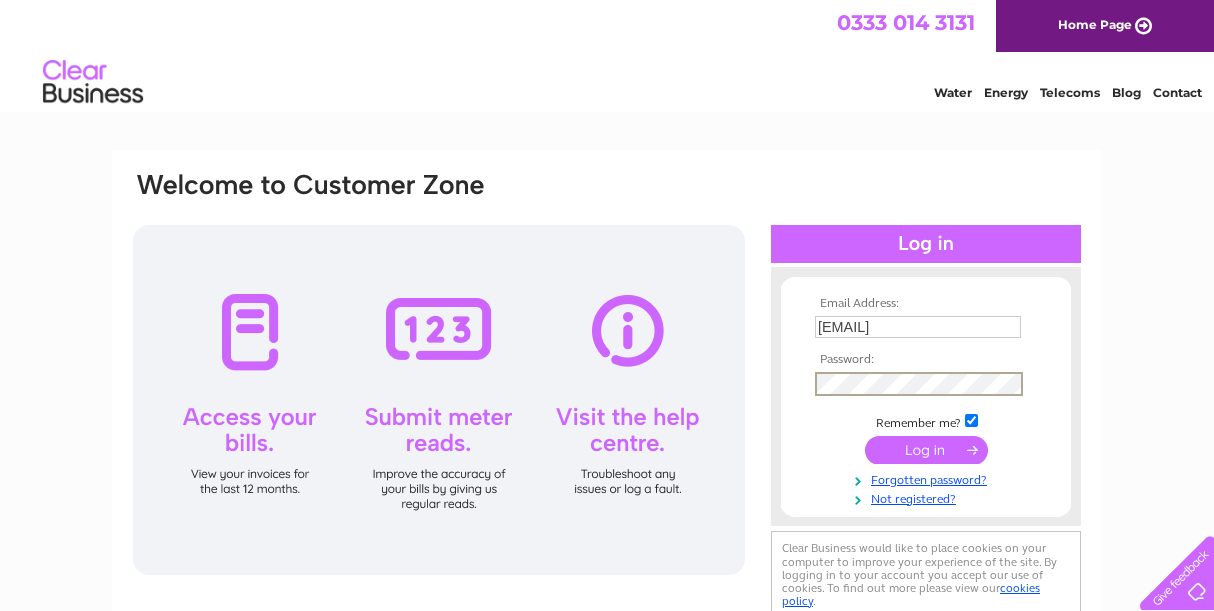 drag, startPoint x: 832, startPoint y: 397, endPoint x: 838, endPoint y: 415, distance: 18.973665 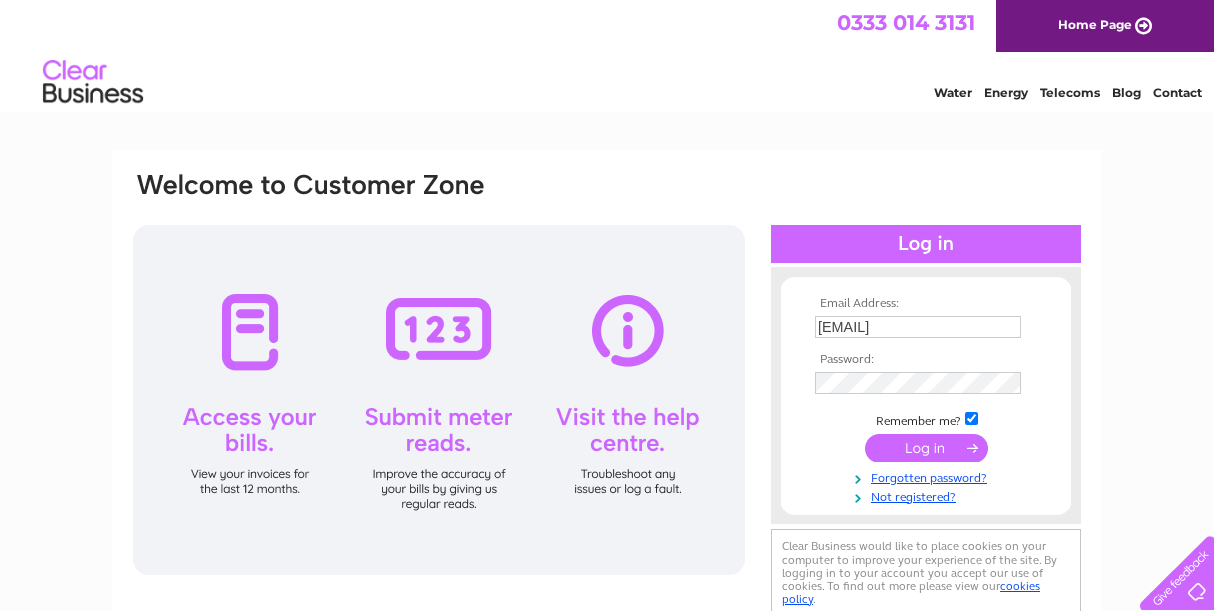 click at bounding box center (926, 448) 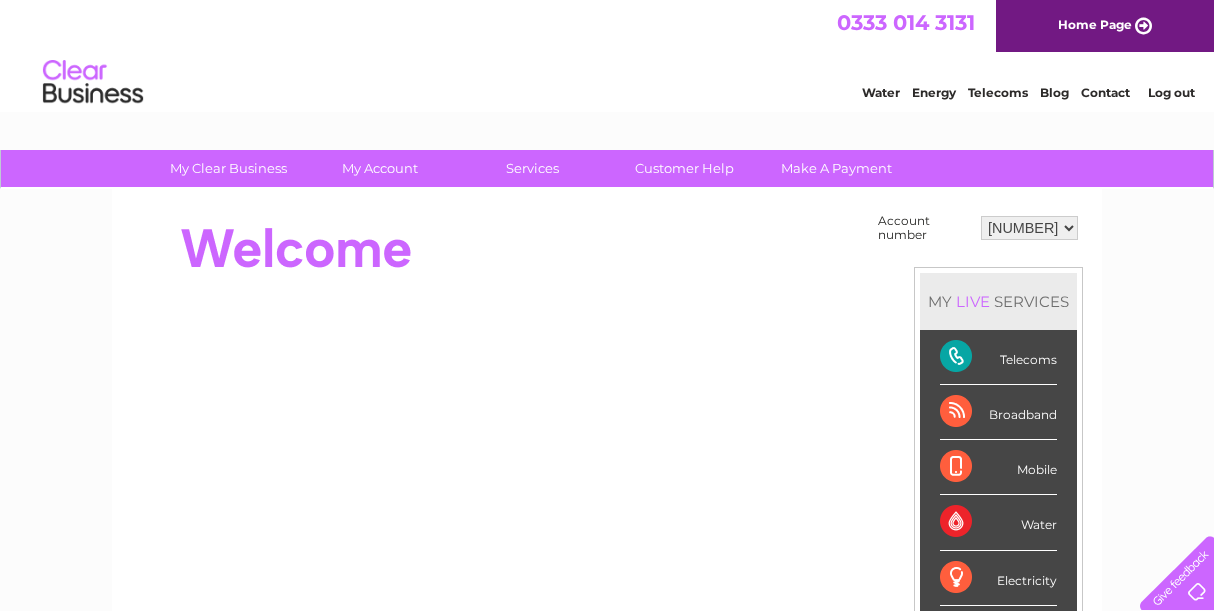 scroll, scrollTop: 0, scrollLeft: 0, axis: both 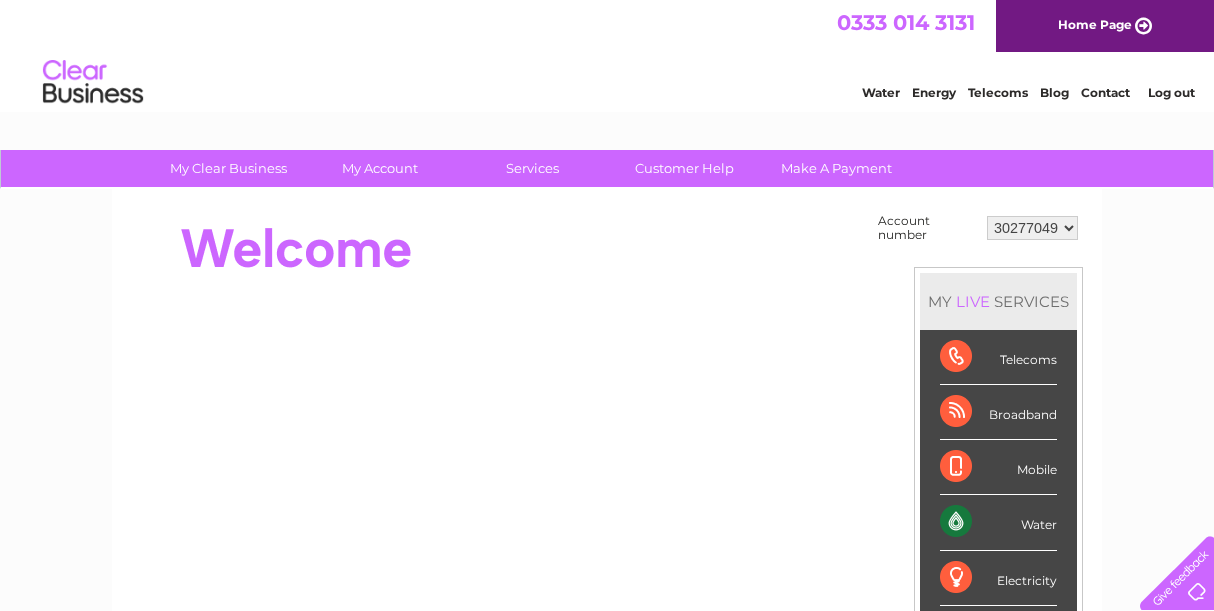 drag, startPoint x: 1036, startPoint y: 530, endPoint x: 1005, endPoint y: 530, distance: 31 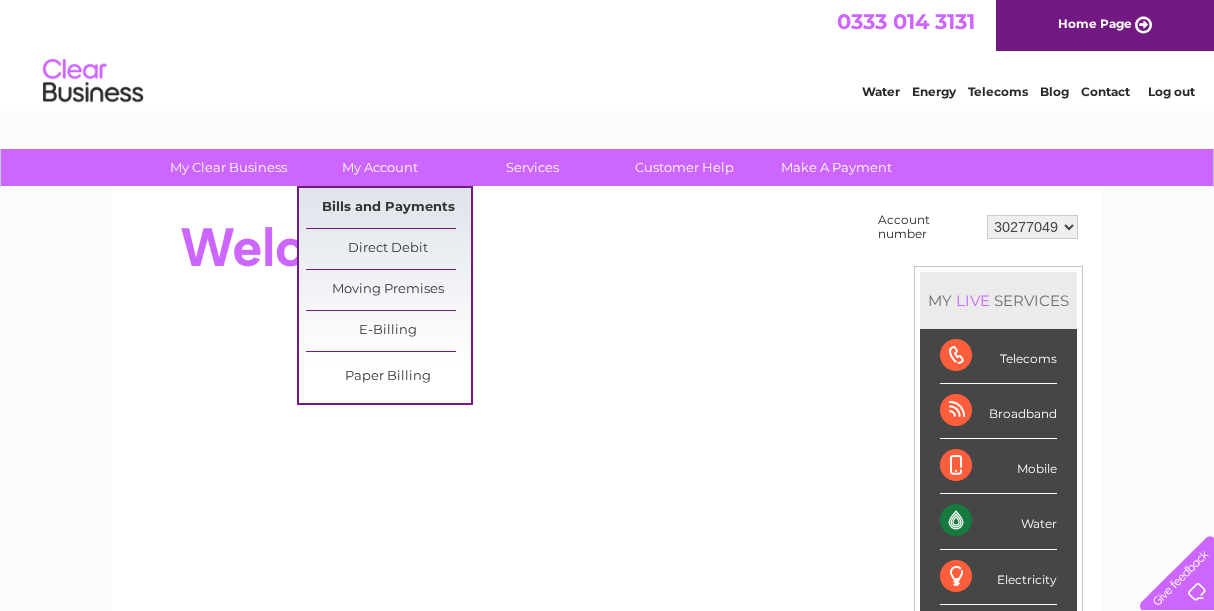 click on "Bills and Payments" at bounding box center [388, 208] 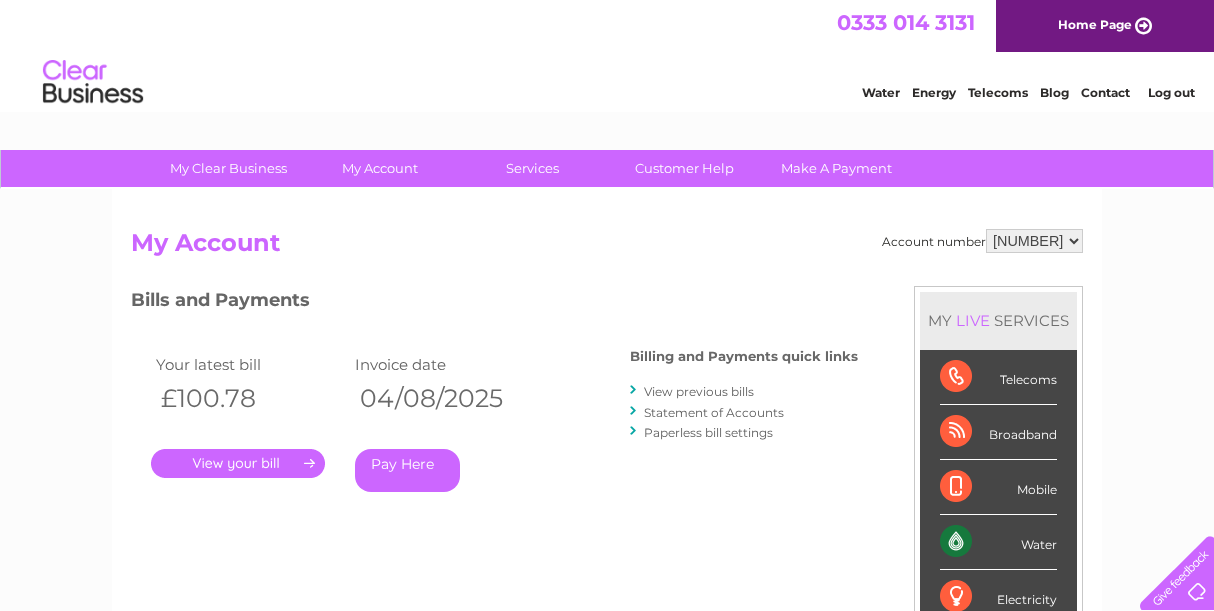 scroll, scrollTop: 0, scrollLeft: 0, axis: both 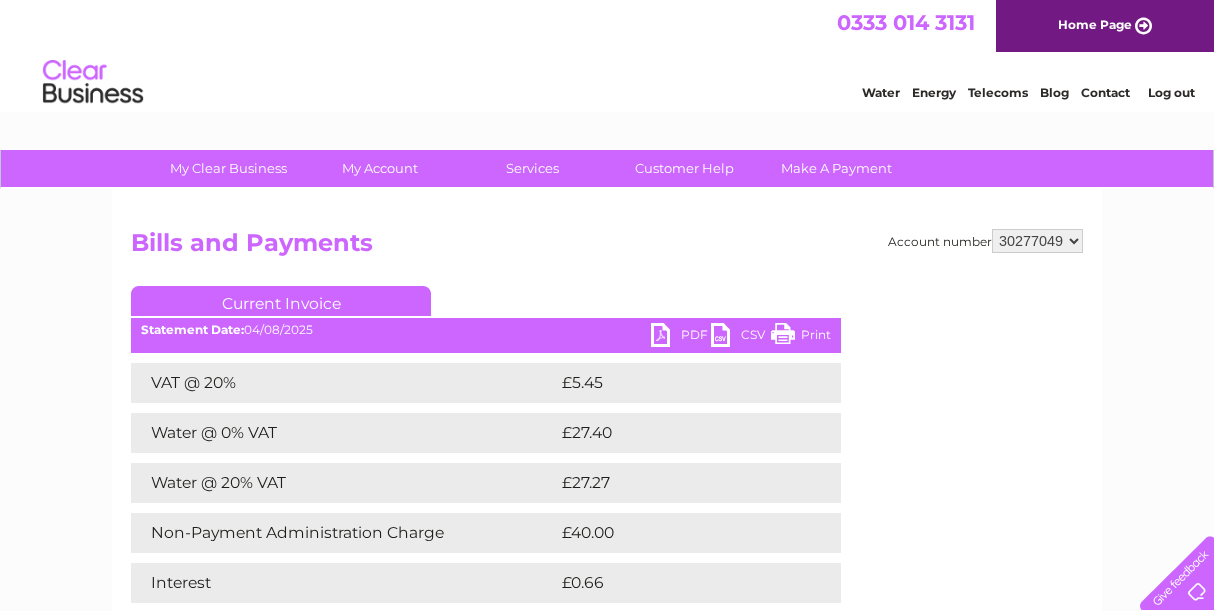 click on "Current Invoice
PDF
CSV
Print
Statement Date:  [DATE]" at bounding box center (486, 487) 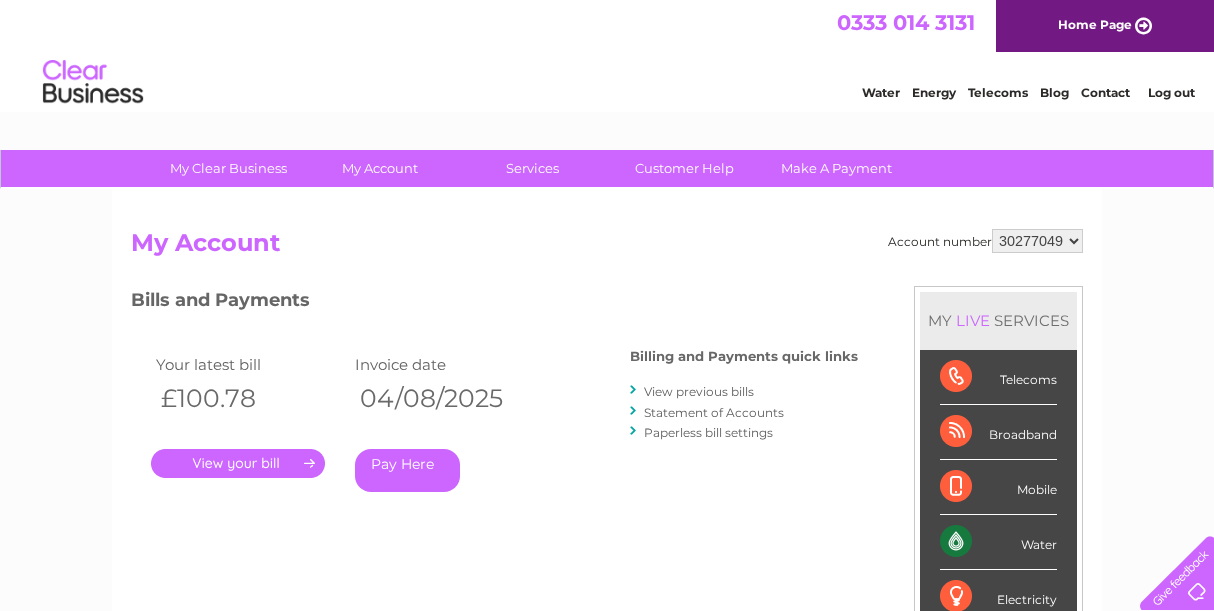 scroll, scrollTop: 0, scrollLeft: 0, axis: both 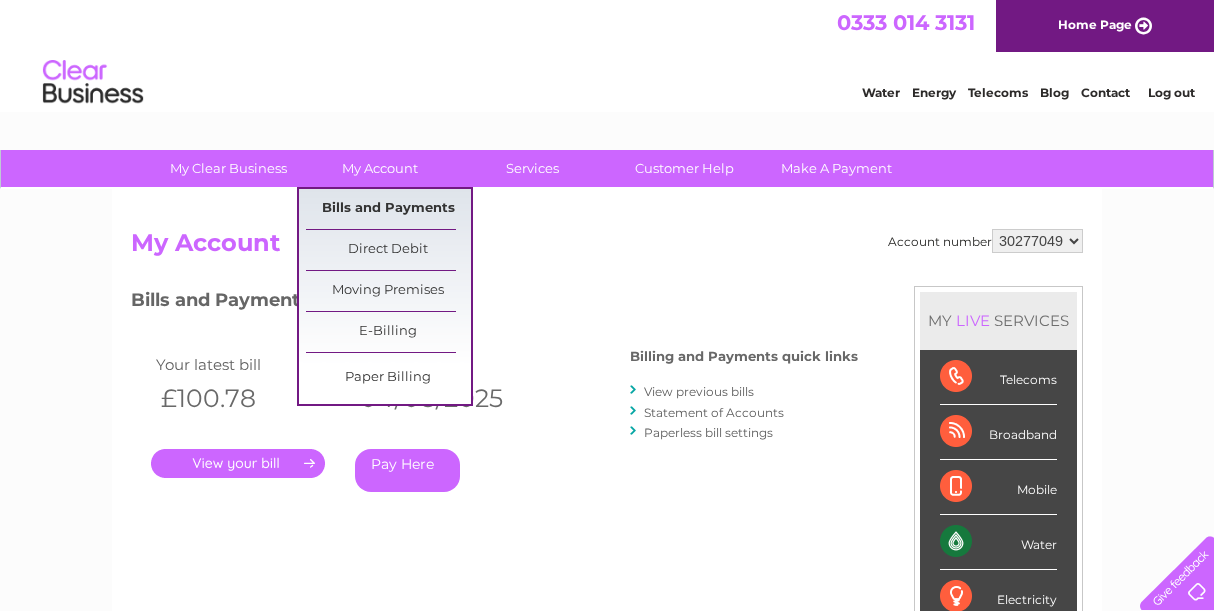 click on "Bills and Payments" at bounding box center (388, 209) 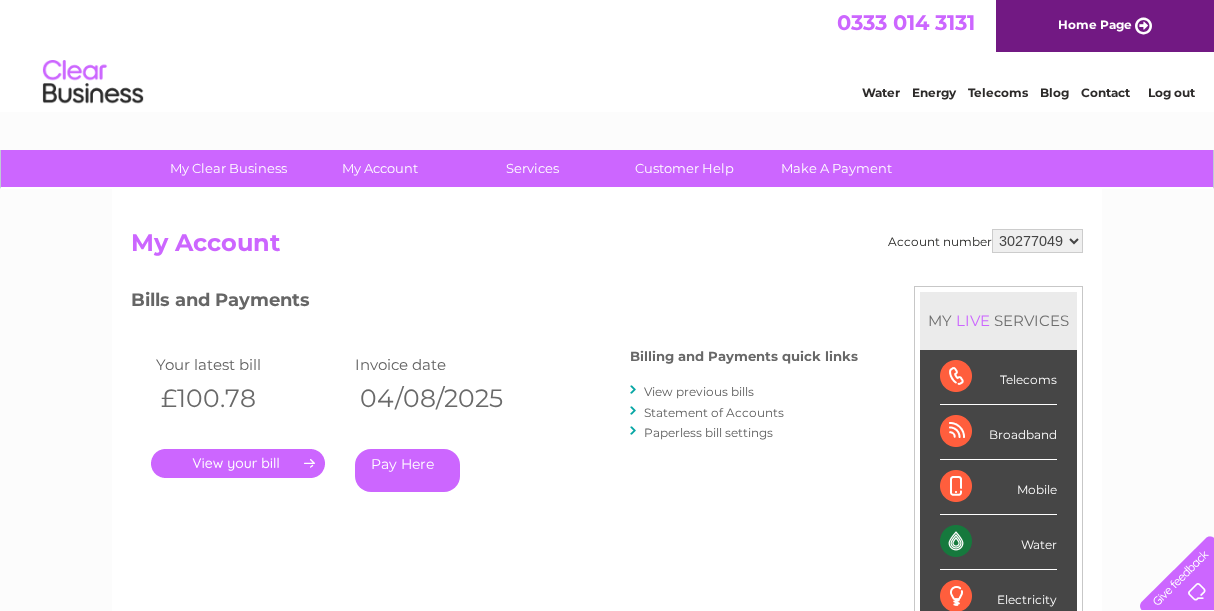 scroll, scrollTop: 0, scrollLeft: 0, axis: both 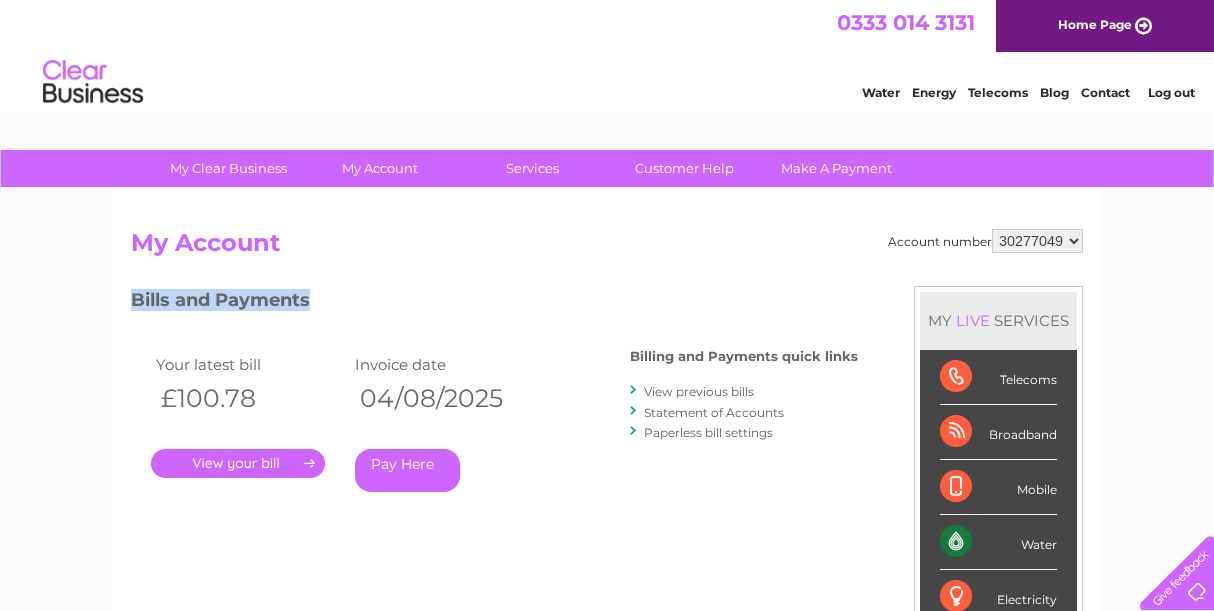 drag, startPoint x: 467, startPoint y: 316, endPoint x: 469, endPoint y: 288, distance: 28.071337 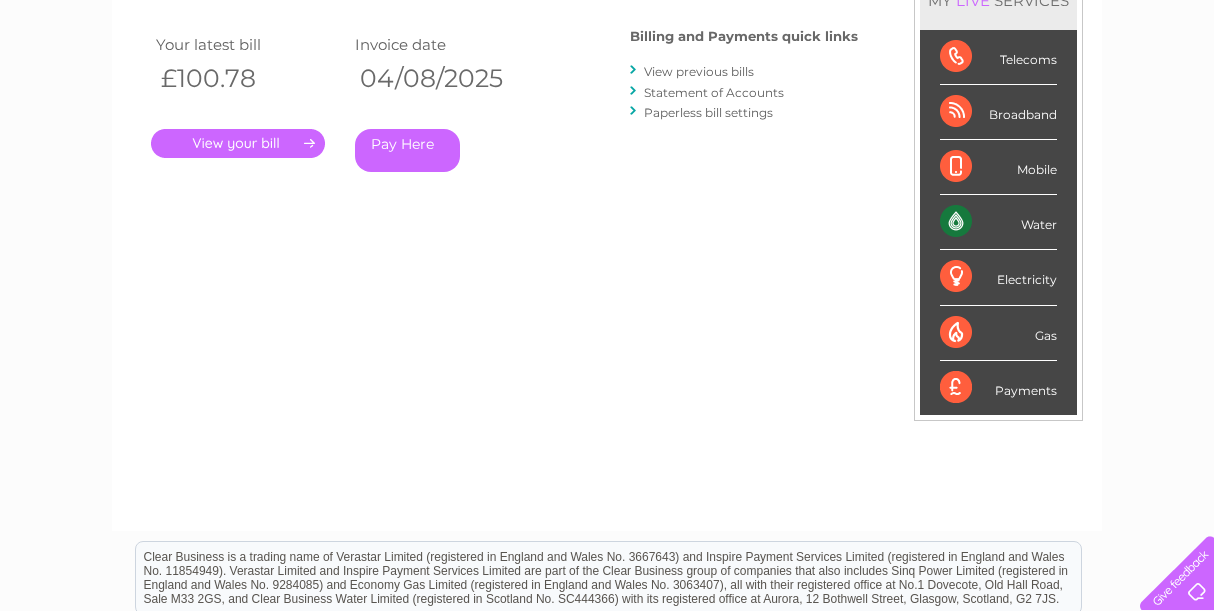 scroll, scrollTop: 360, scrollLeft: 0, axis: vertical 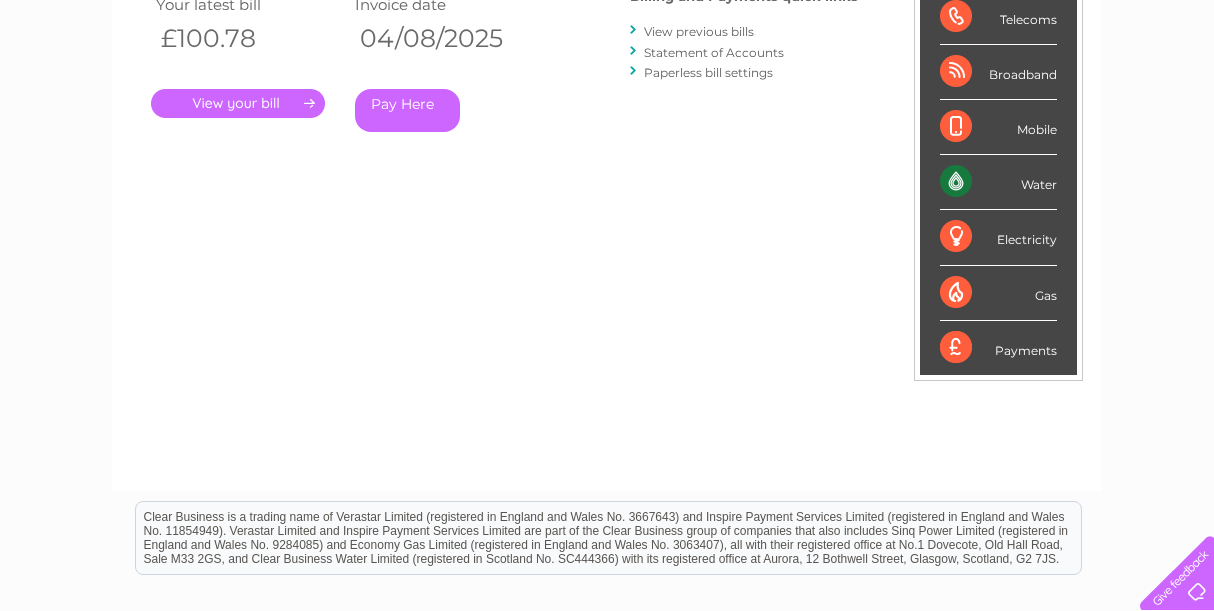 click on "View previous bills" at bounding box center (699, 31) 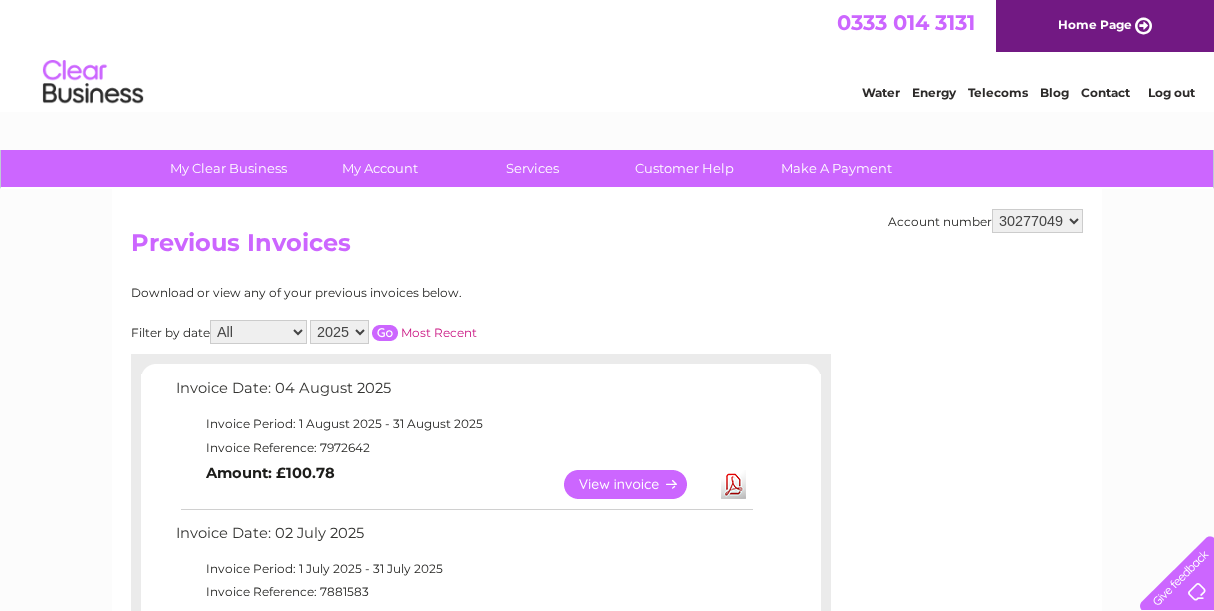 scroll, scrollTop: 0, scrollLeft: 0, axis: both 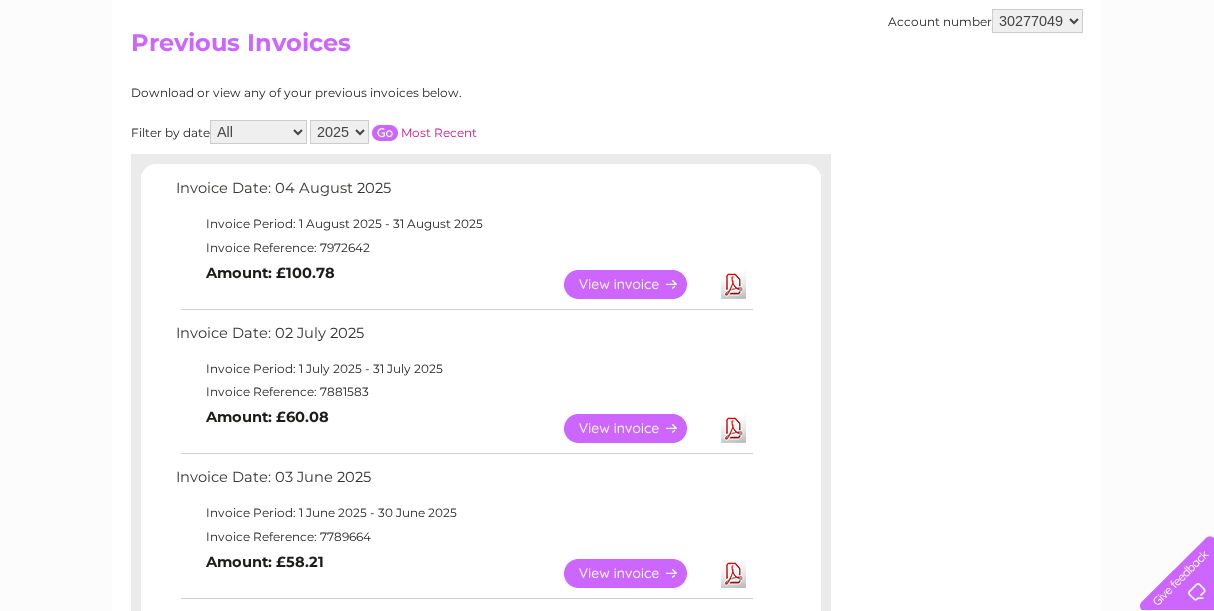 click on "View" at bounding box center [637, 428] 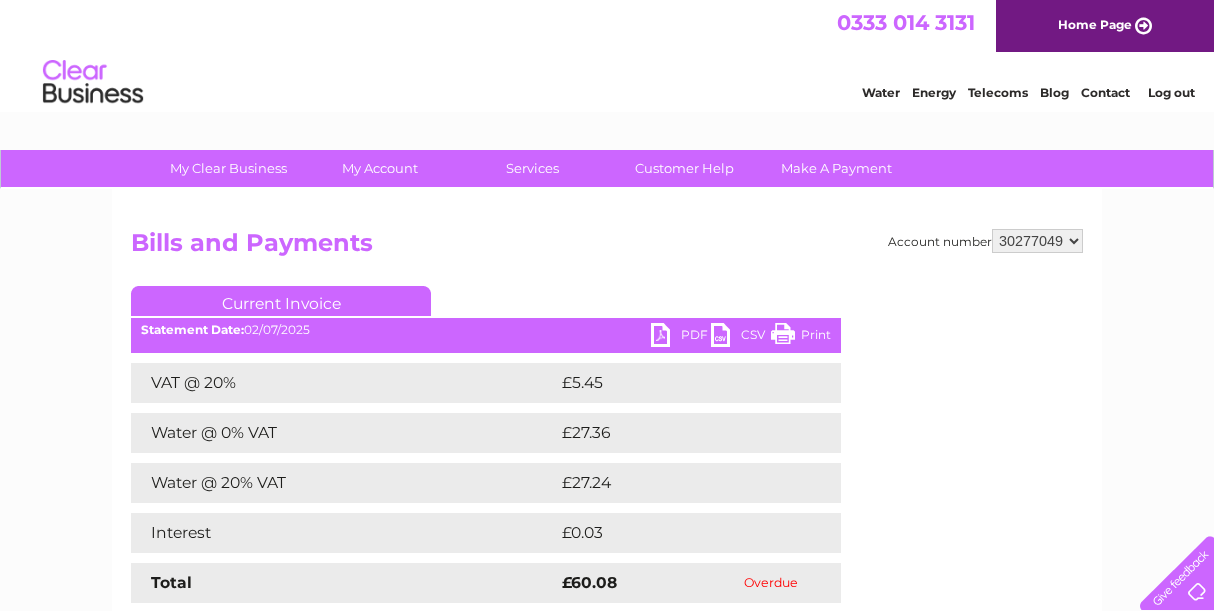 scroll, scrollTop: 0, scrollLeft: 0, axis: both 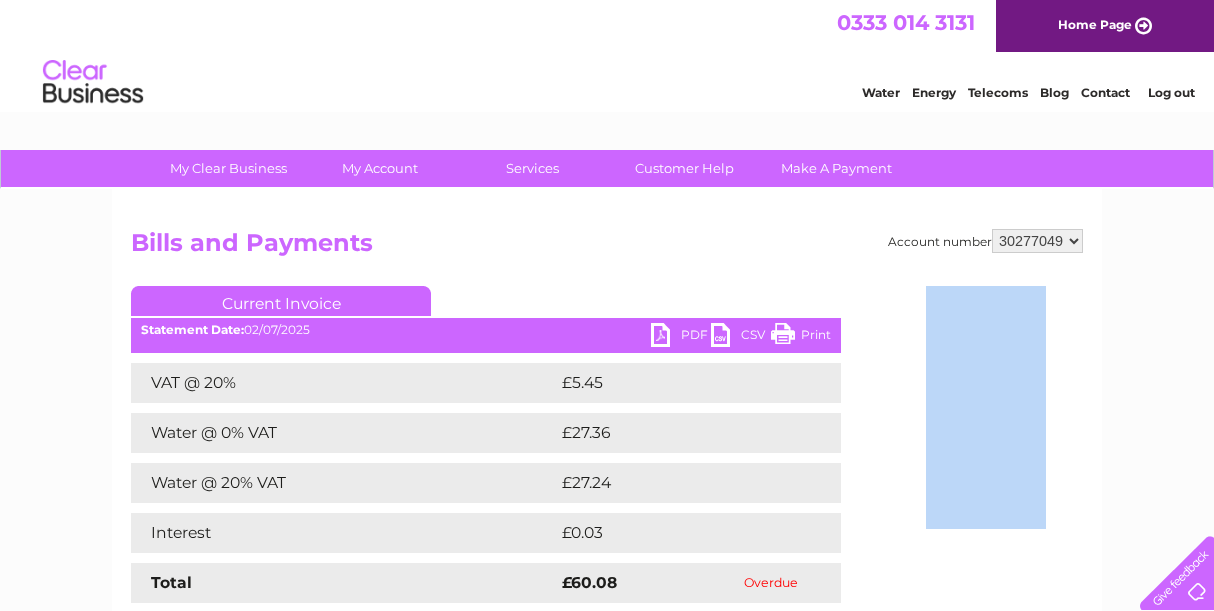 drag, startPoint x: 1052, startPoint y: 550, endPoint x: 1032, endPoint y: 525, distance: 32.01562 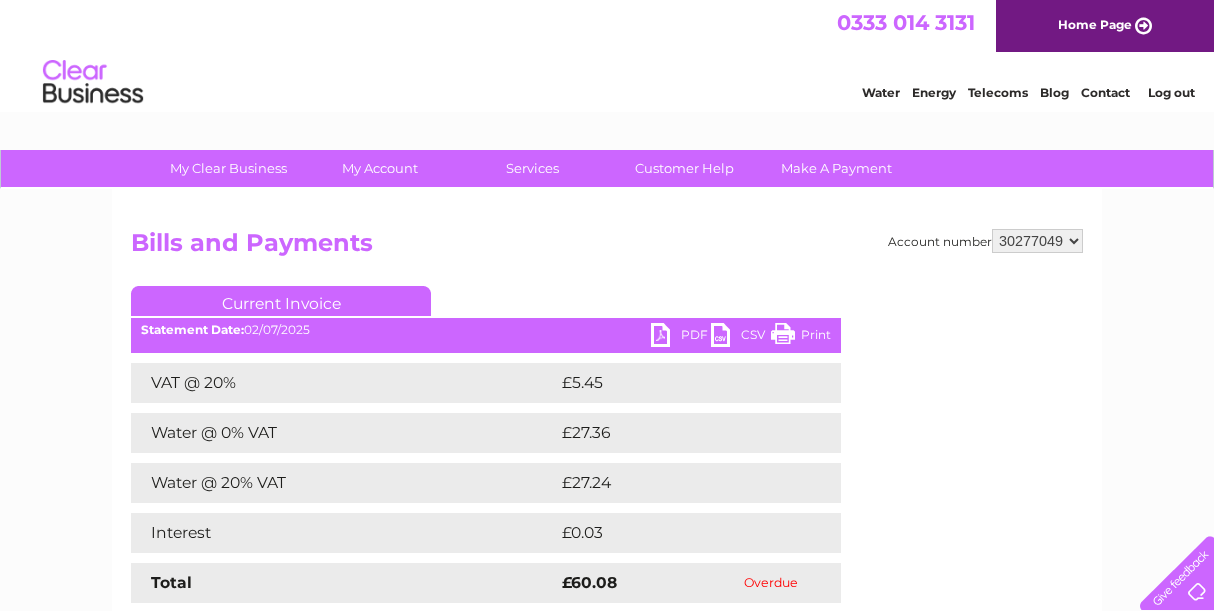 click on "£27.36" at bounding box center [678, 433] 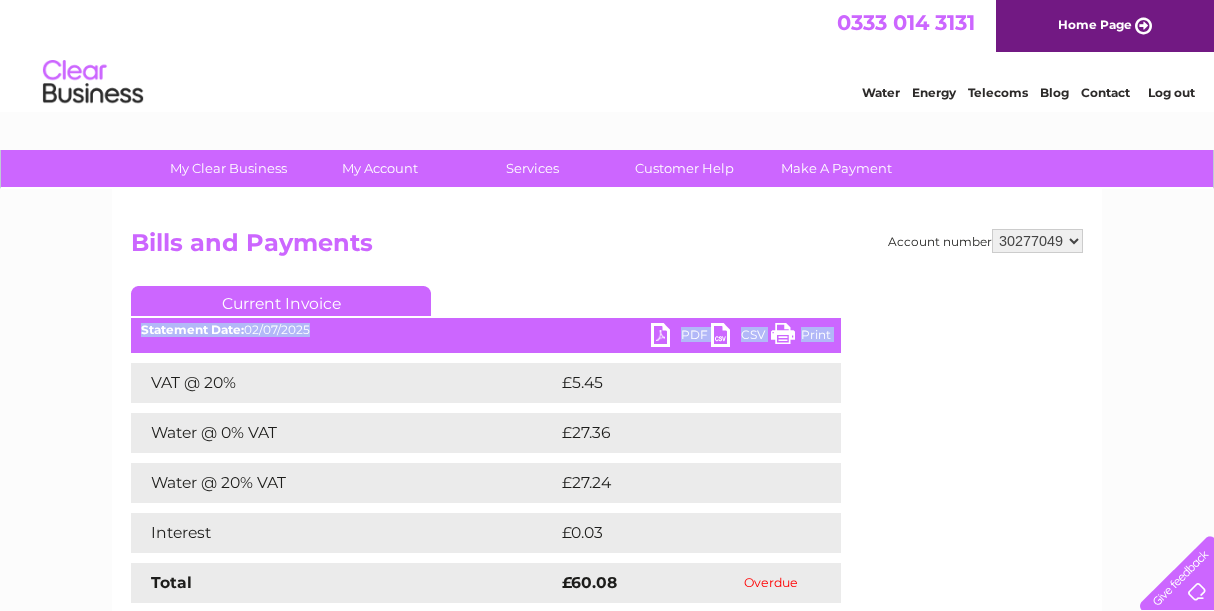 drag, startPoint x: 680, startPoint y: 352, endPoint x: 682, endPoint y: 337, distance: 15.132746 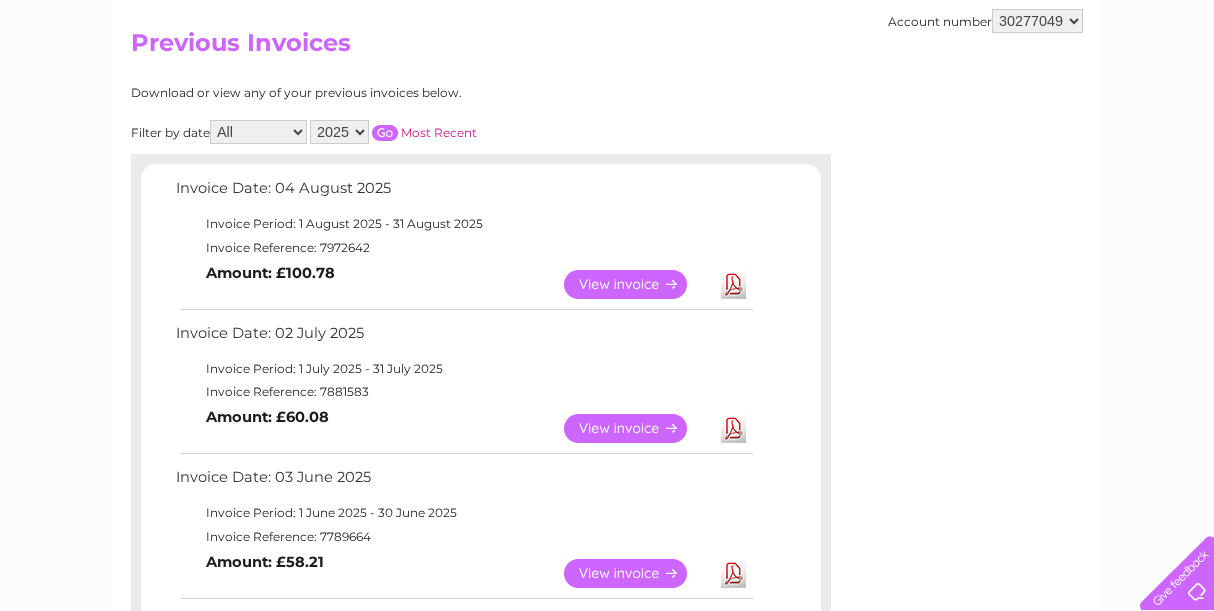 scroll, scrollTop: 0, scrollLeft: 0, axis: both 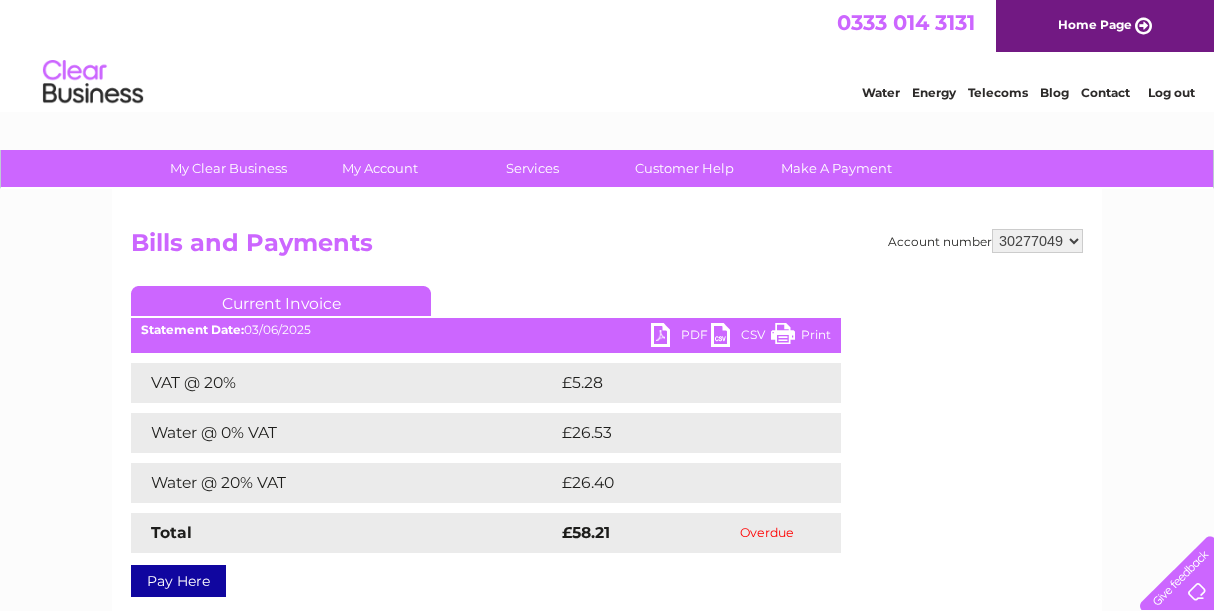 click on "PDF" at bounding box center [681, 337] 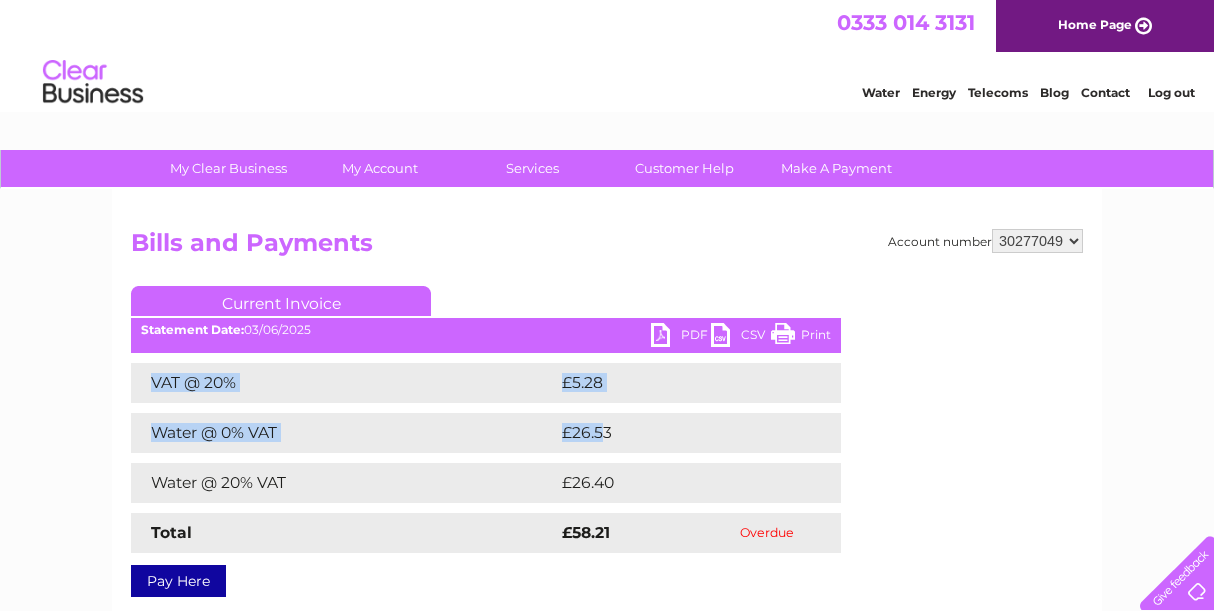 drag, startPoint x: 665, startPoint y: 363, endPoint x: 603, endPoint y: 438, distance: 97.308784 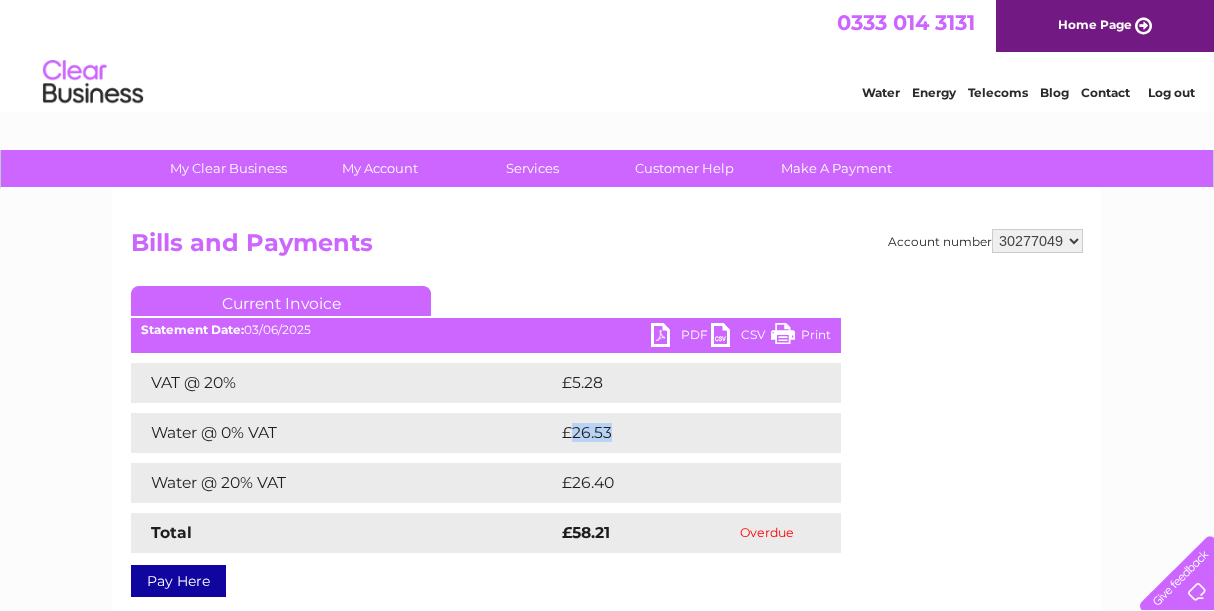 click on "£26.53" at bounding box center (678, 433) 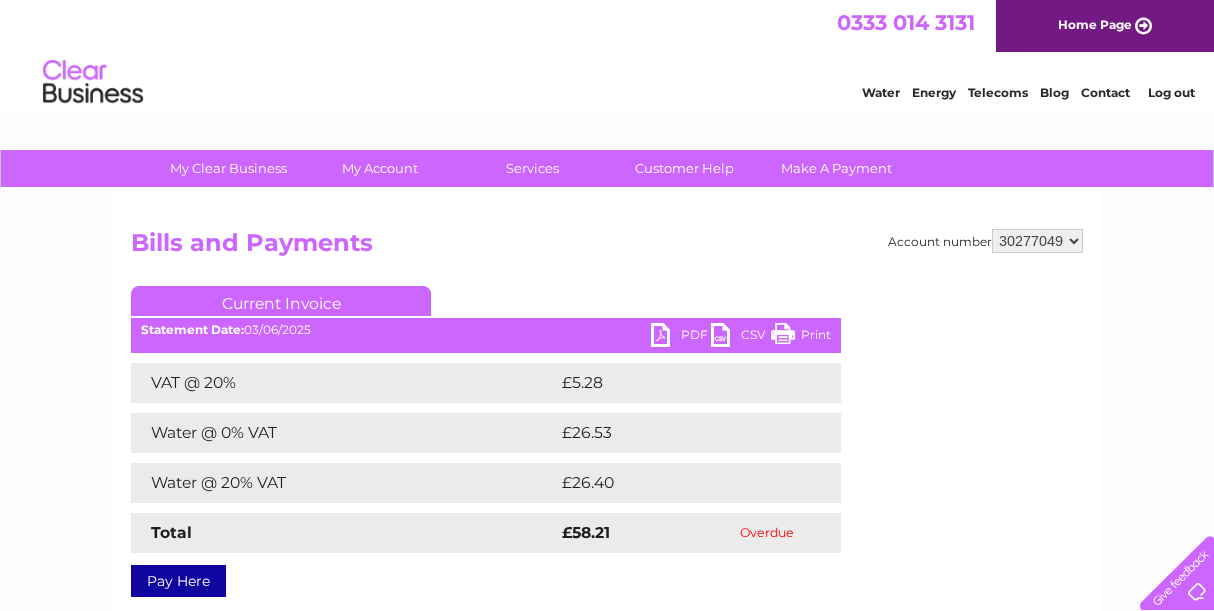 click on "Water @ 0% VAT" at bounding box center (344, 433) 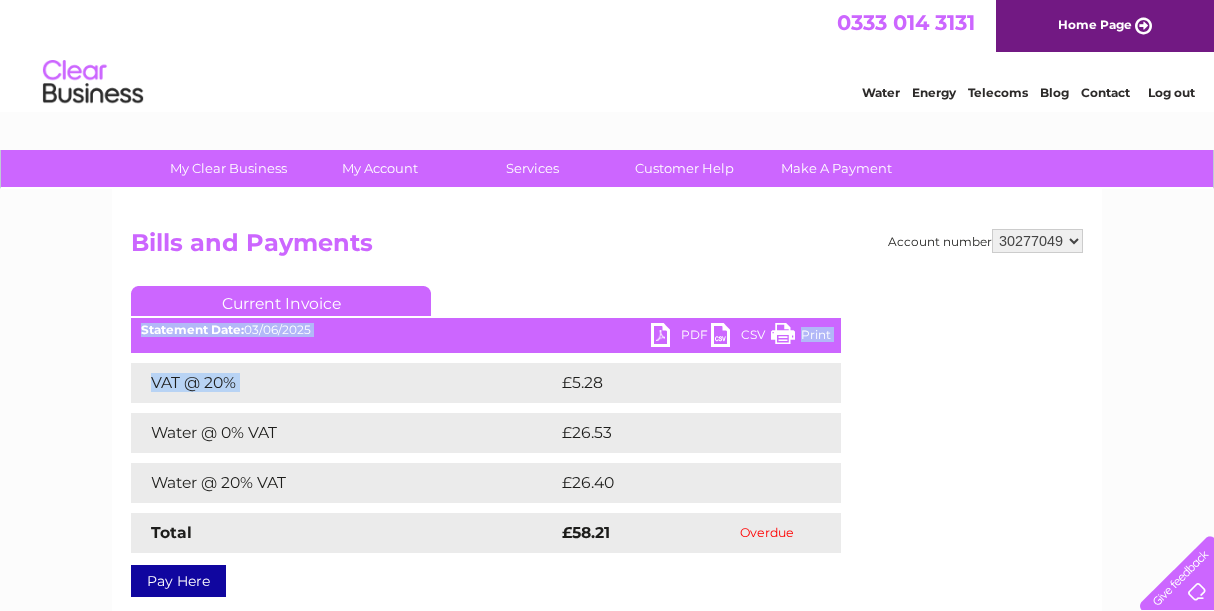drag, startPoint x: 725, startPoint y: 372, endPoint x: 721, endPoint y: 349, distance: 23.345236 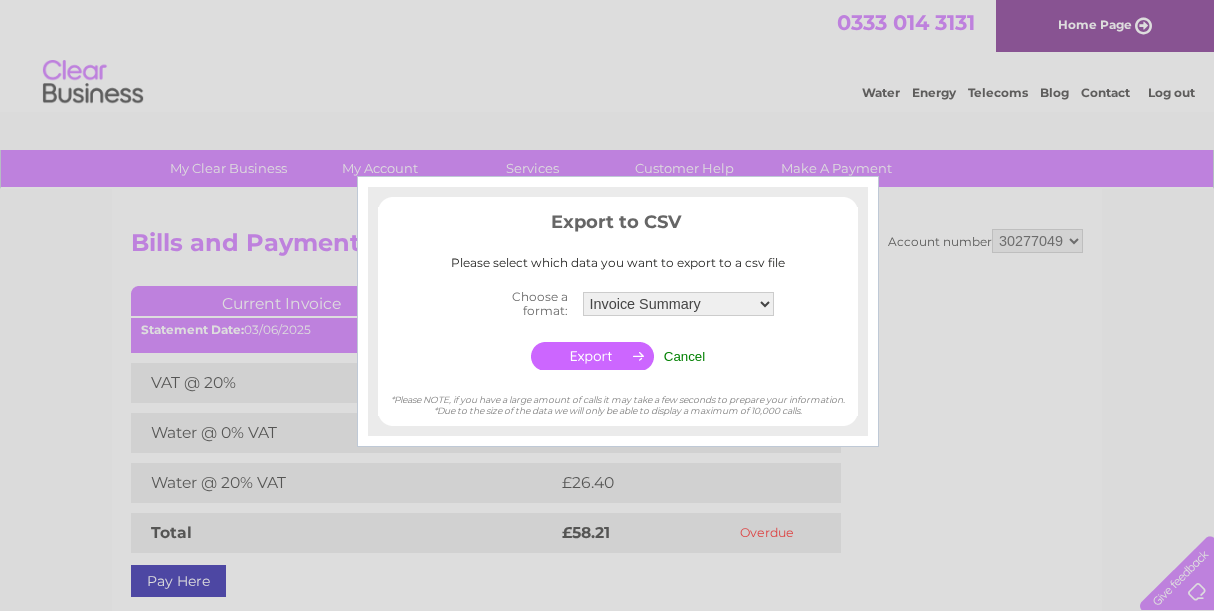 click on "Choose a format:
Invoice Summary
Service Charge Summary
Cancel" at bounding box center [618, 329] 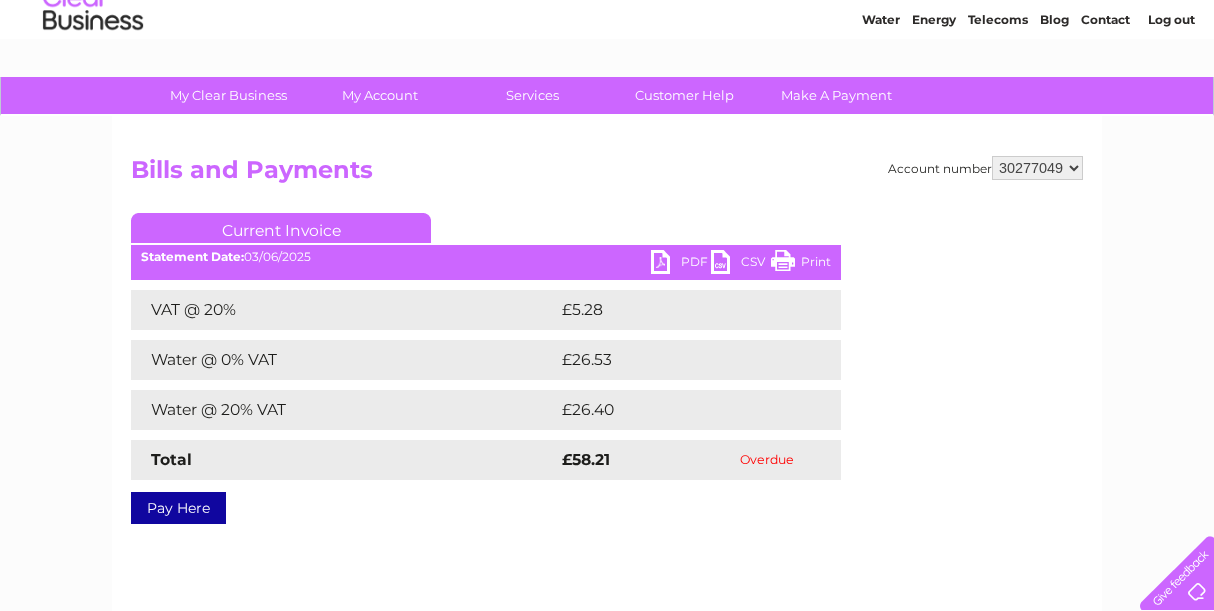 scroll, scrollTop: 58, scrollLeft: 0, axis: vertical 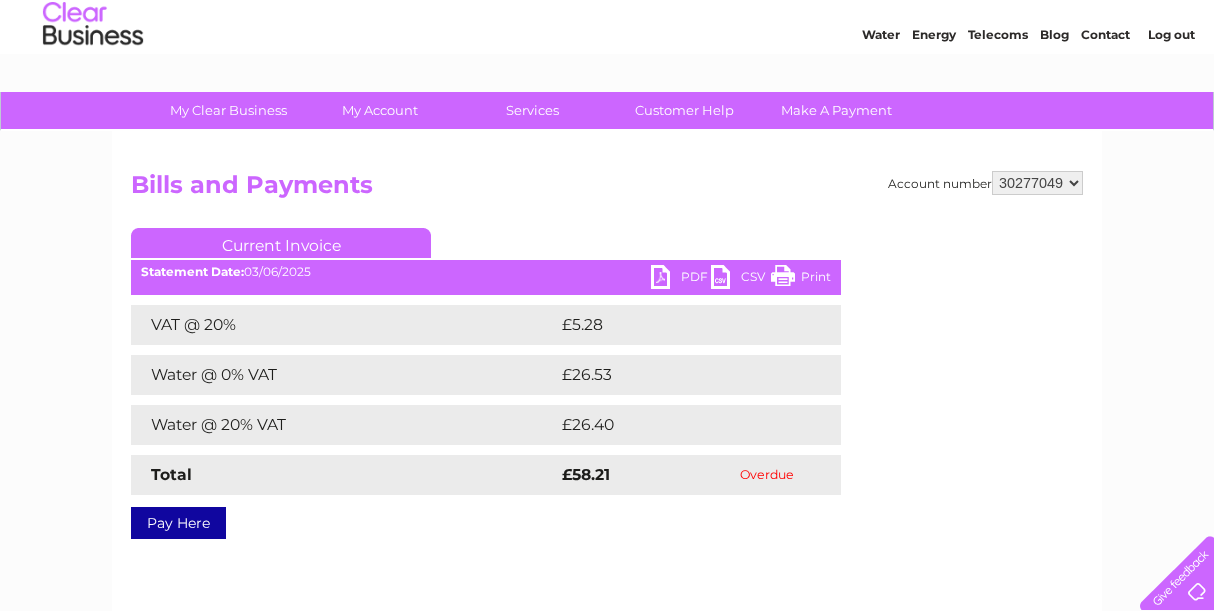 click on "Bills and Payments" at bounding box center (607, 190) 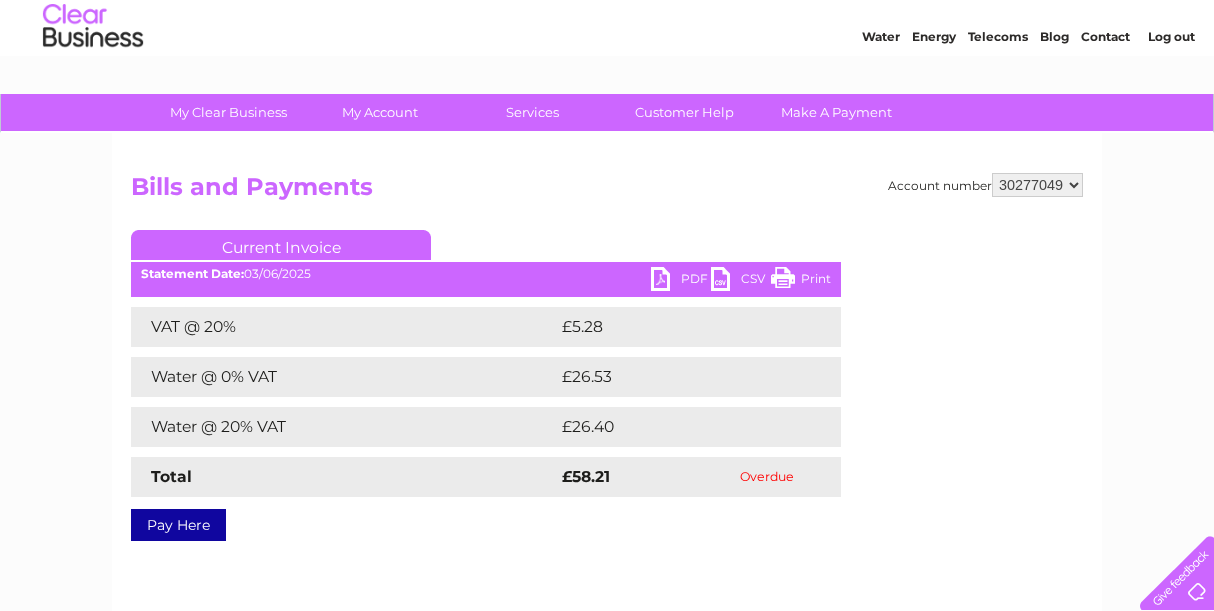scroll, scrollTop: 55, scrollLeft: 0, axis: vertical 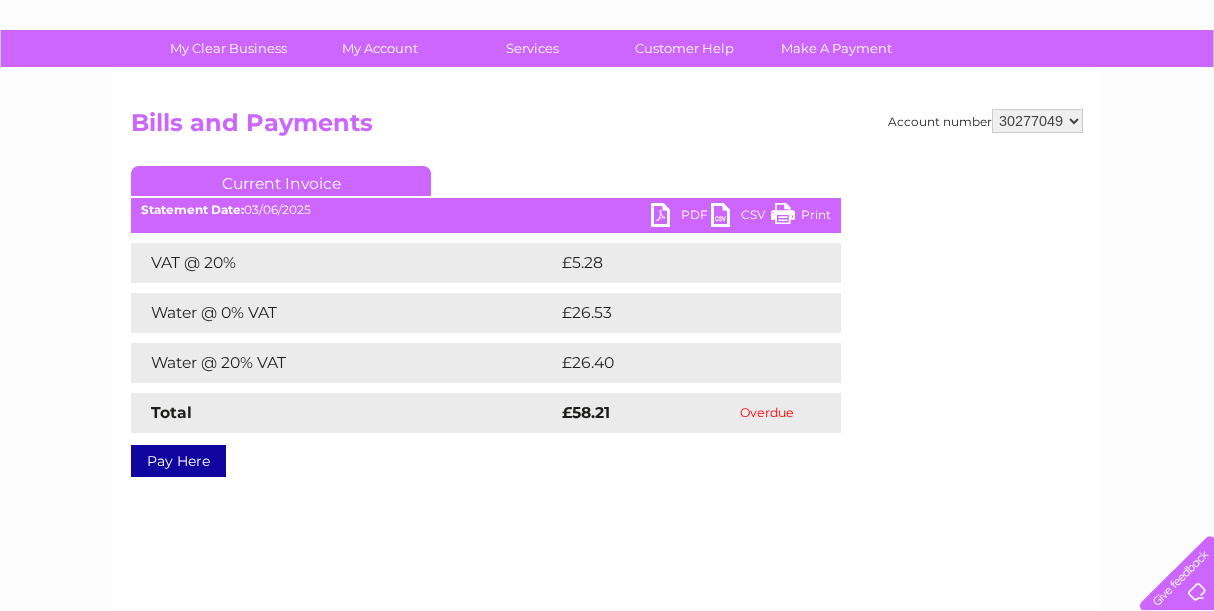 click on "PDF" at bounding box center [681, 217] 